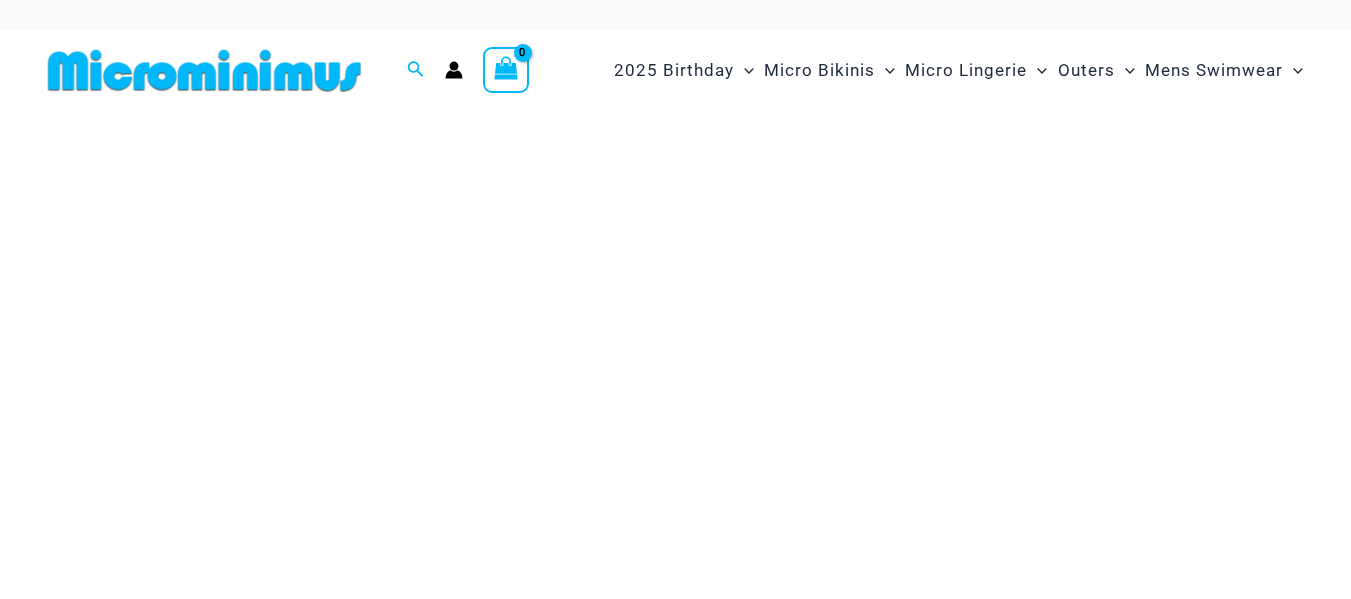 scroll, scrollTop: 0, scrollLeft: 0, axis: both 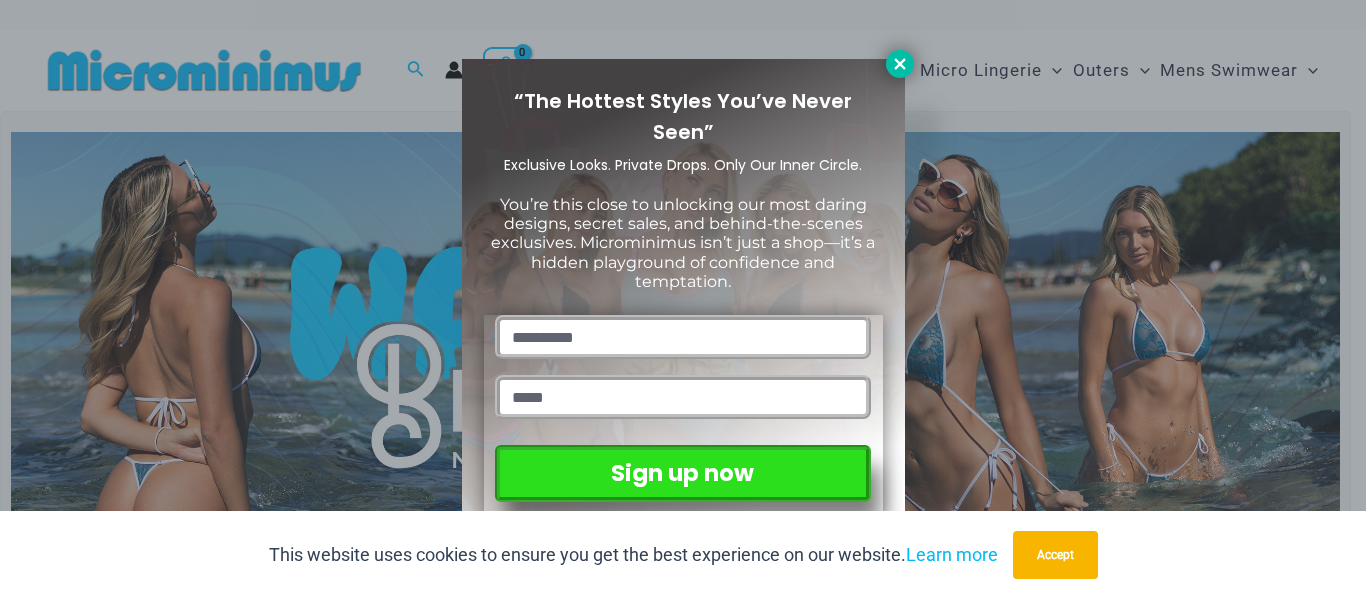 click 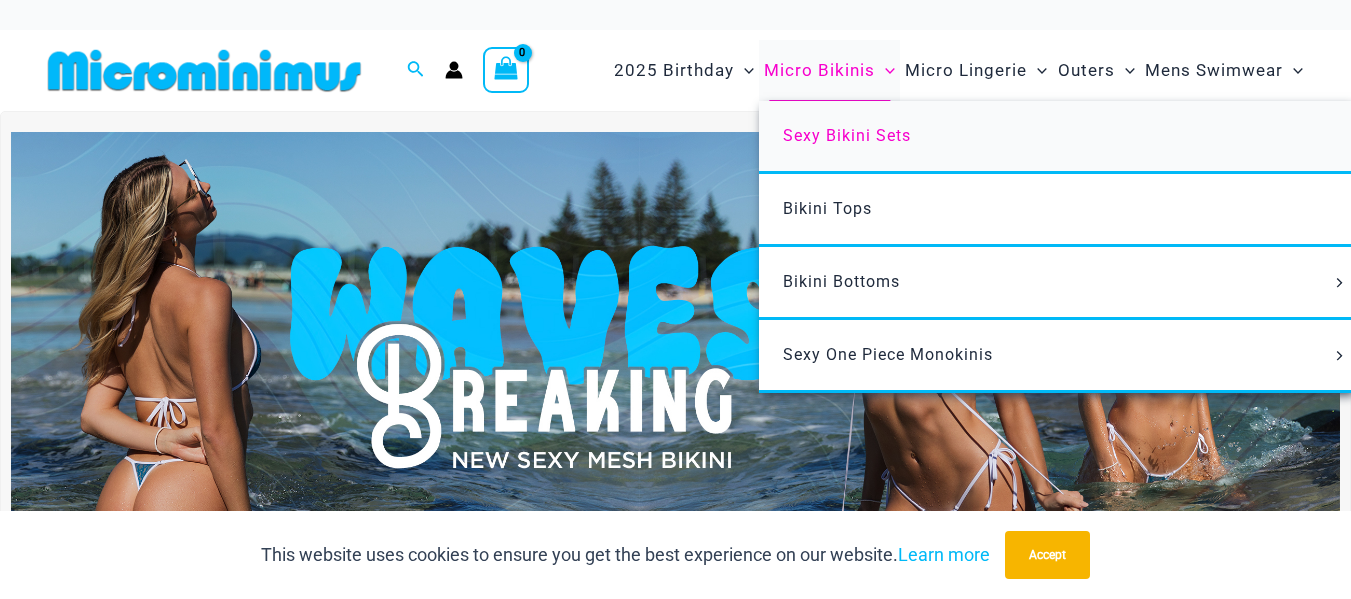 click on "Sexy Bikini Sets" at bounding box center [847, 135] 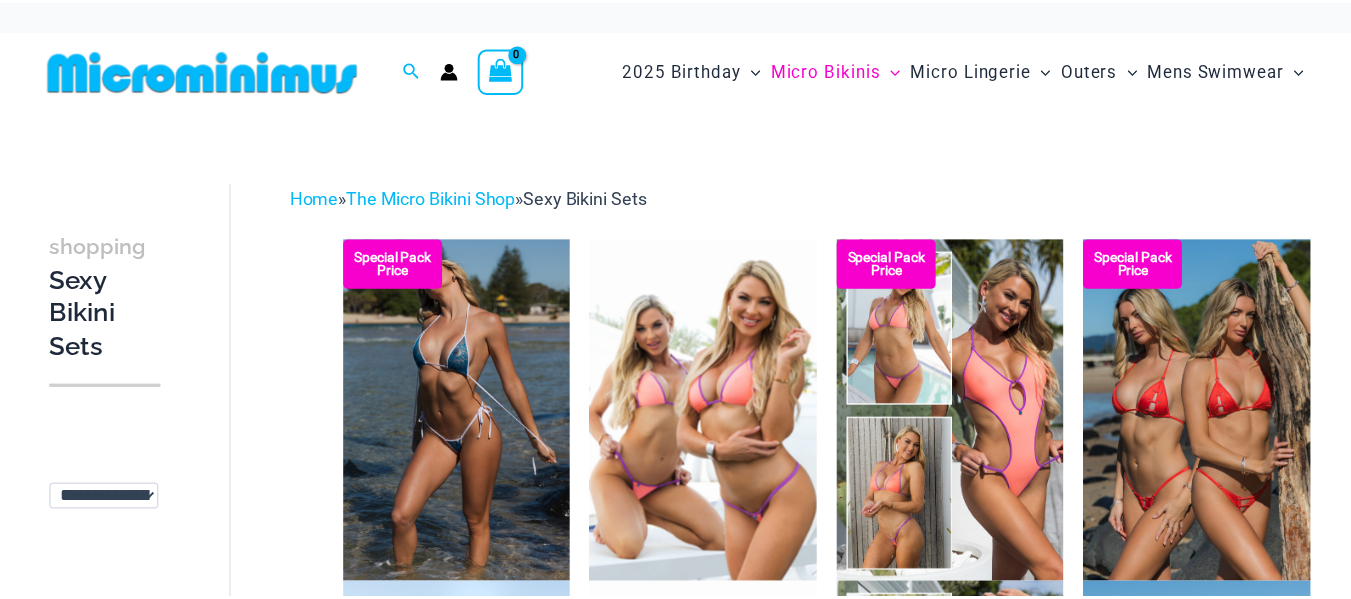 scroll, scrollTop: 0, scrollLeft: 0, axis: both 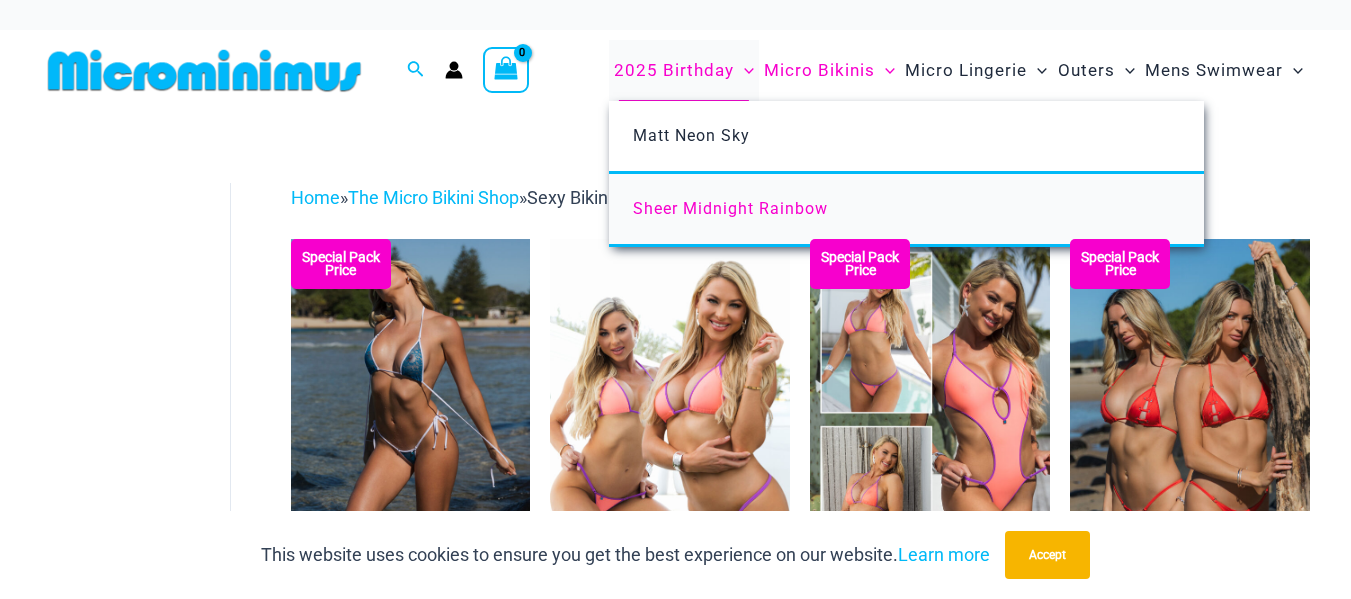 click on "Sheer Midnight Rainbow" at bounding box center [730, 208] 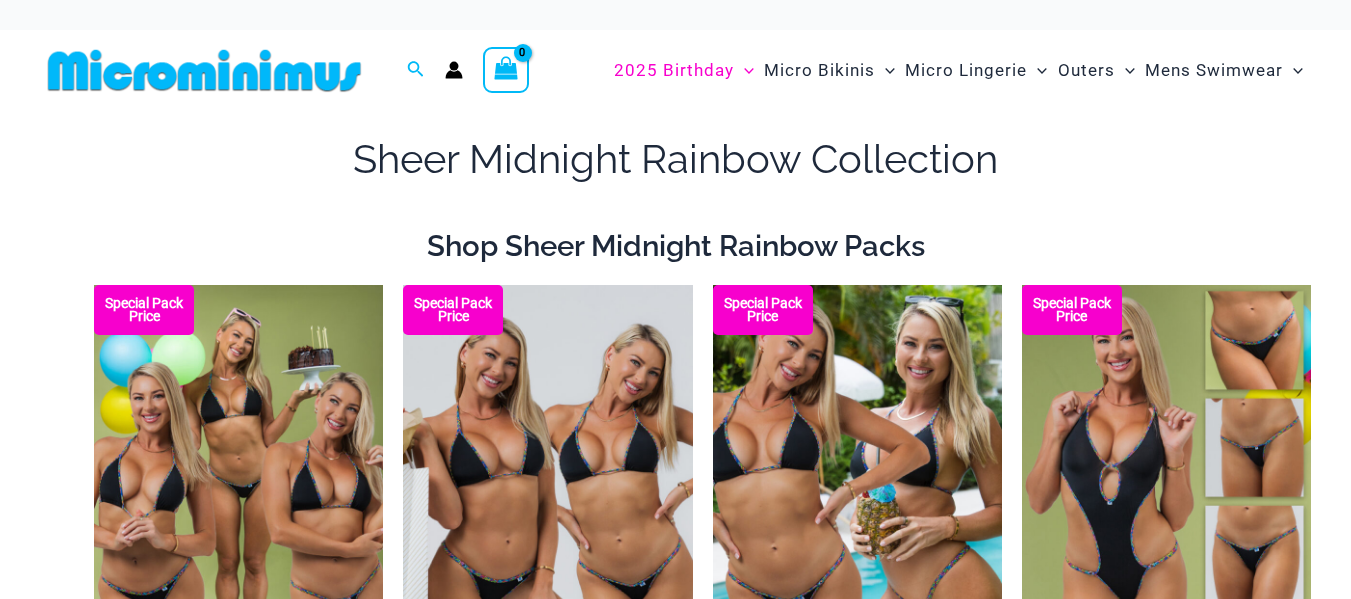 scroll, scrollTop: 0, scrollLeft: 0, axis: both 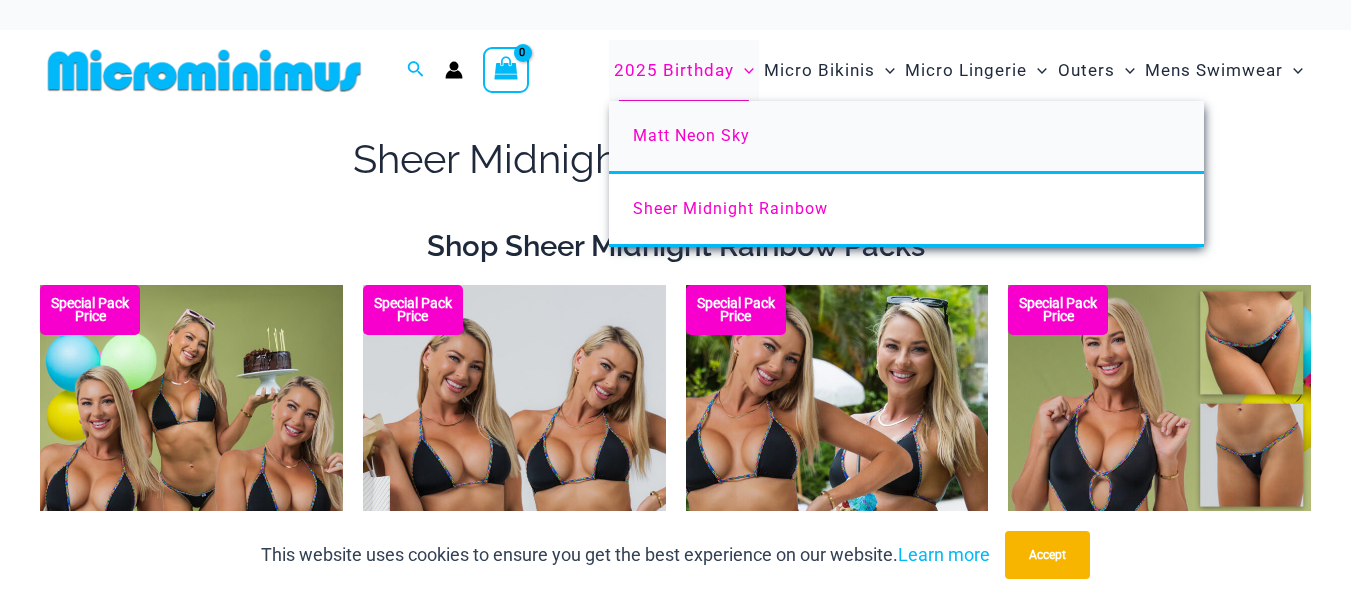 click on "Matt Neon Sky" at bounding box center (691, 135) 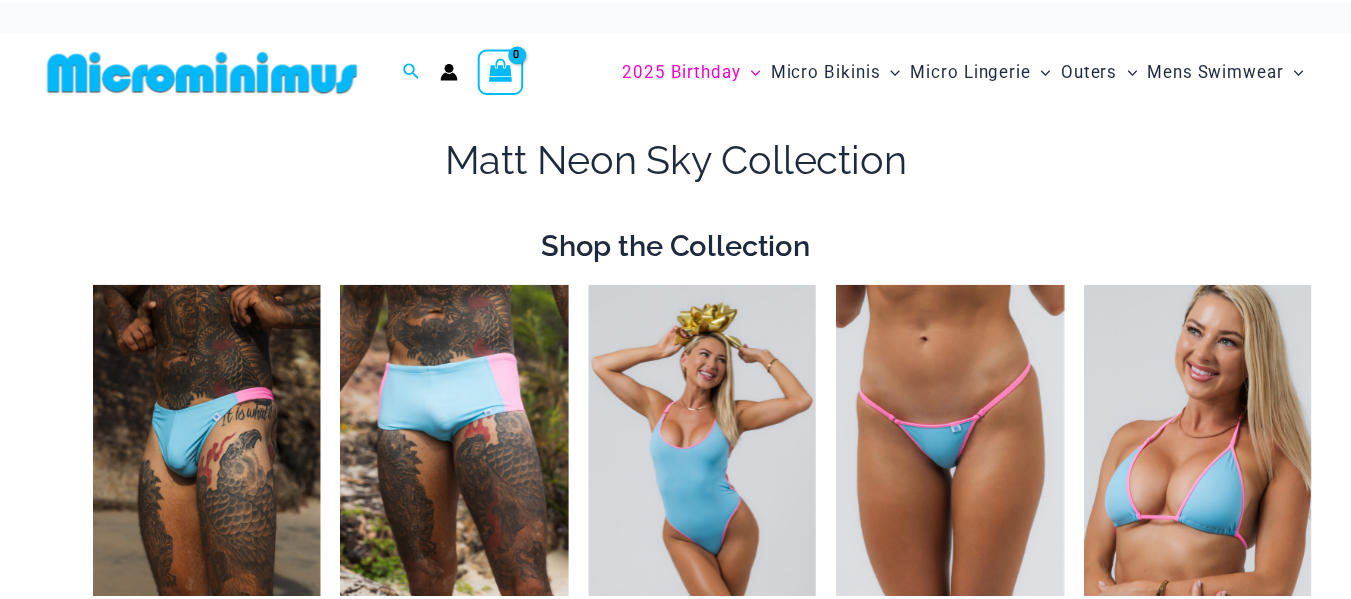 scroll, scrollTop: 0, scrollLeft: 0, axis: both 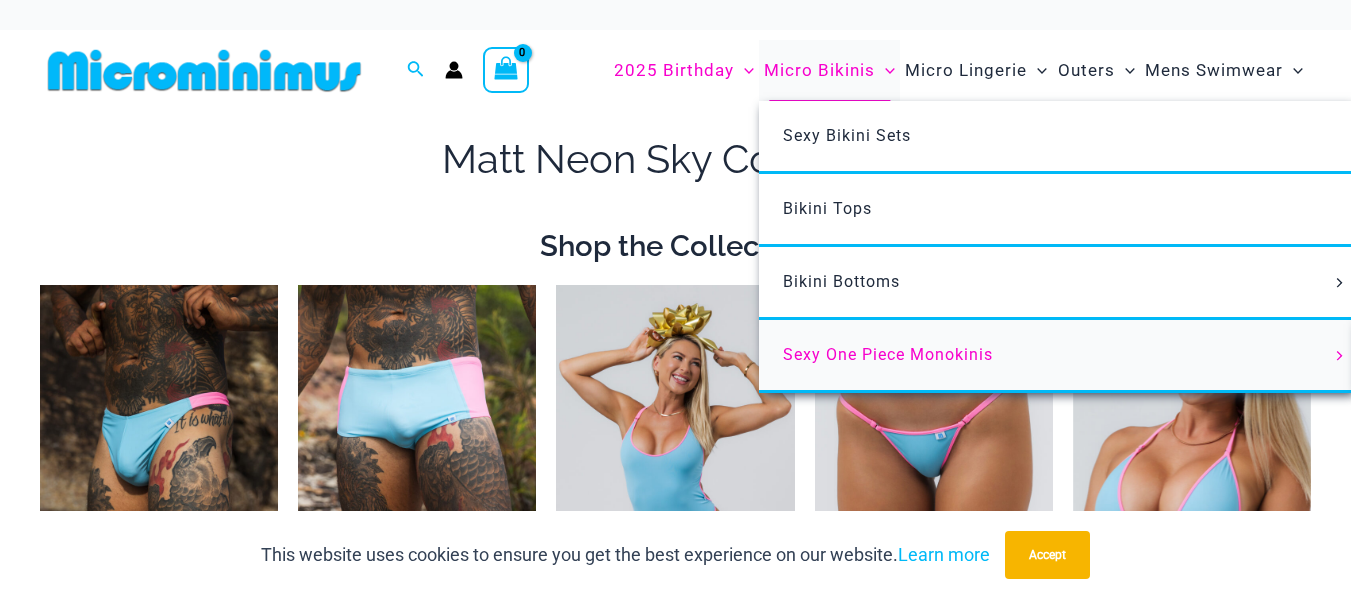 click on "Sexy One Piece Monokinis" at bounding box center (888, 354) 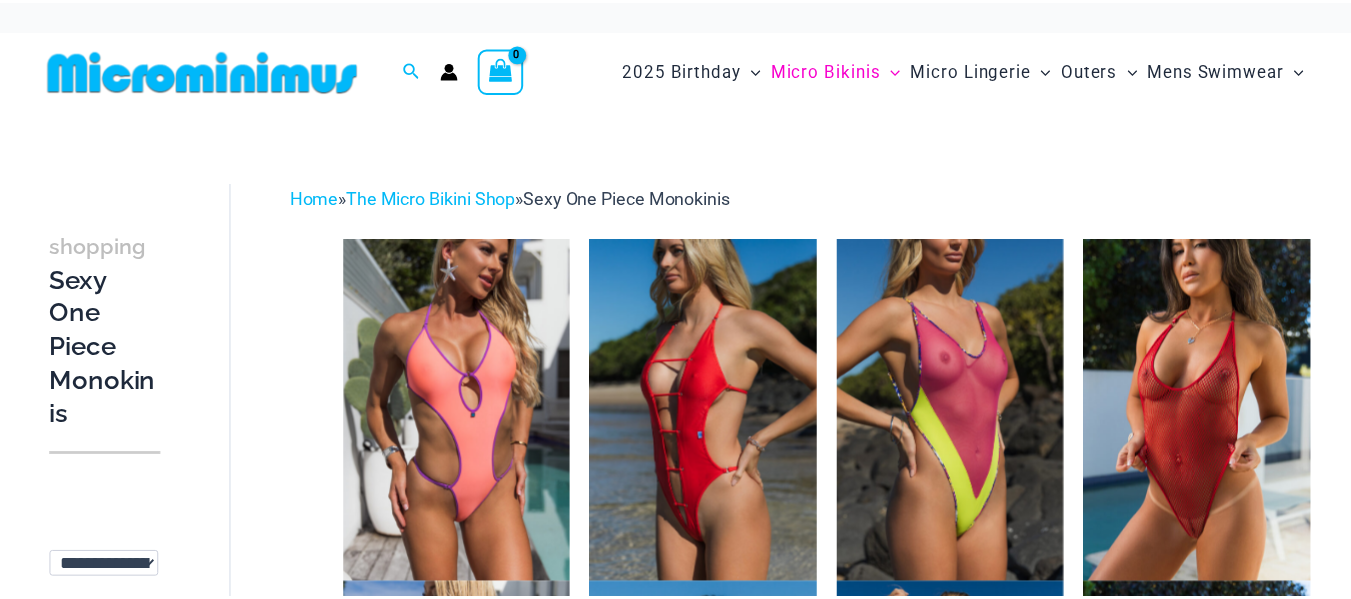 scroll, scrollTop: 0, scrollLeft: 0, axis: both 